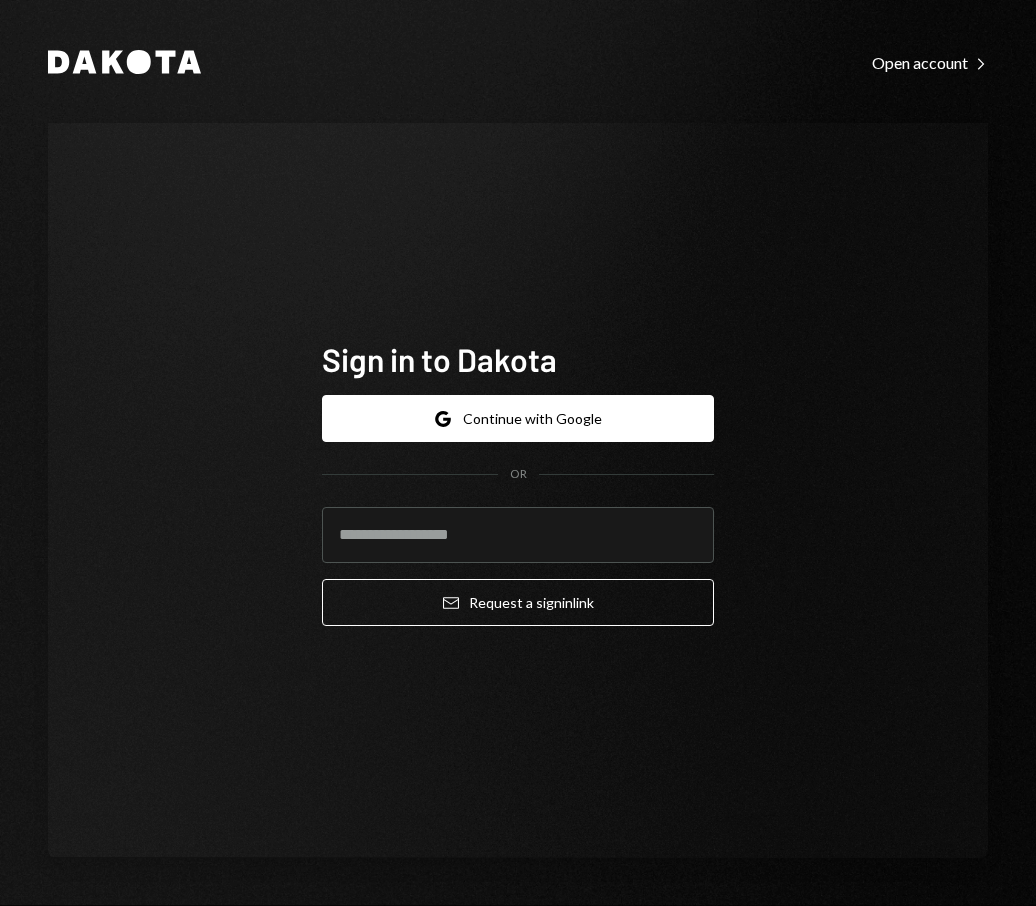 scroll, scrollTop: 0, scrollLeft: 0, axis: both 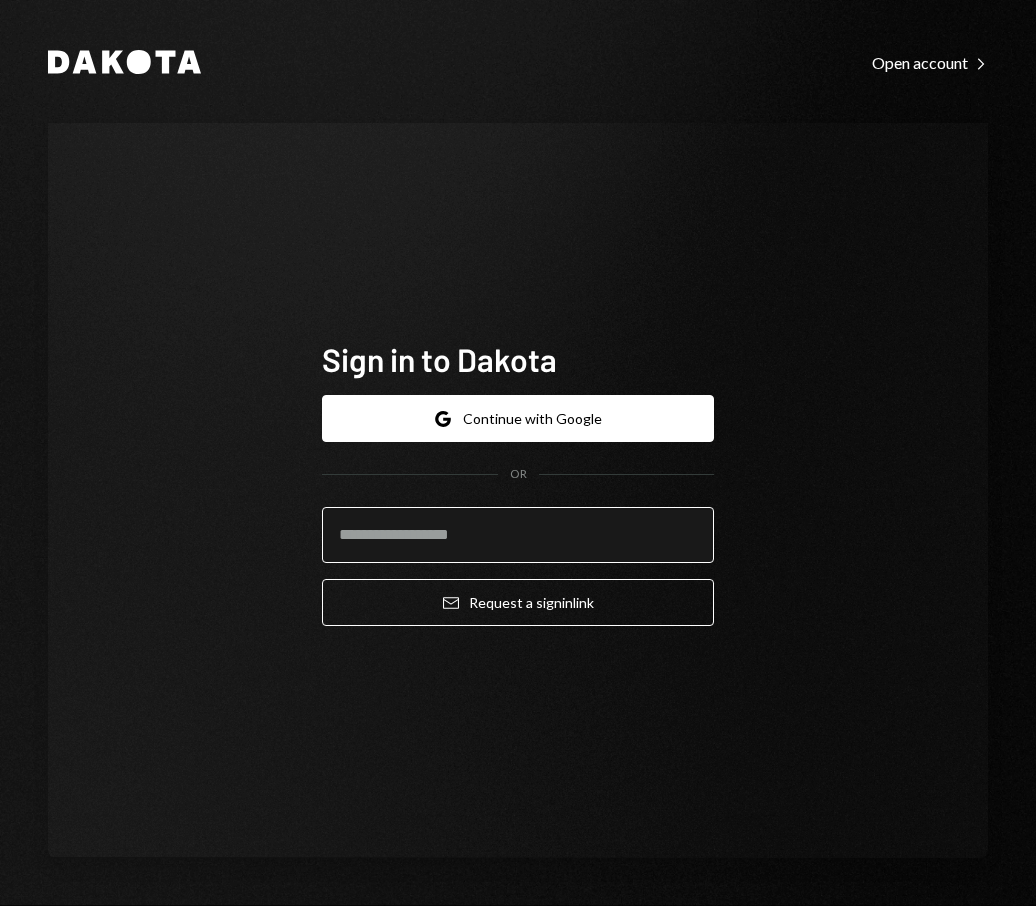 type on "**********" 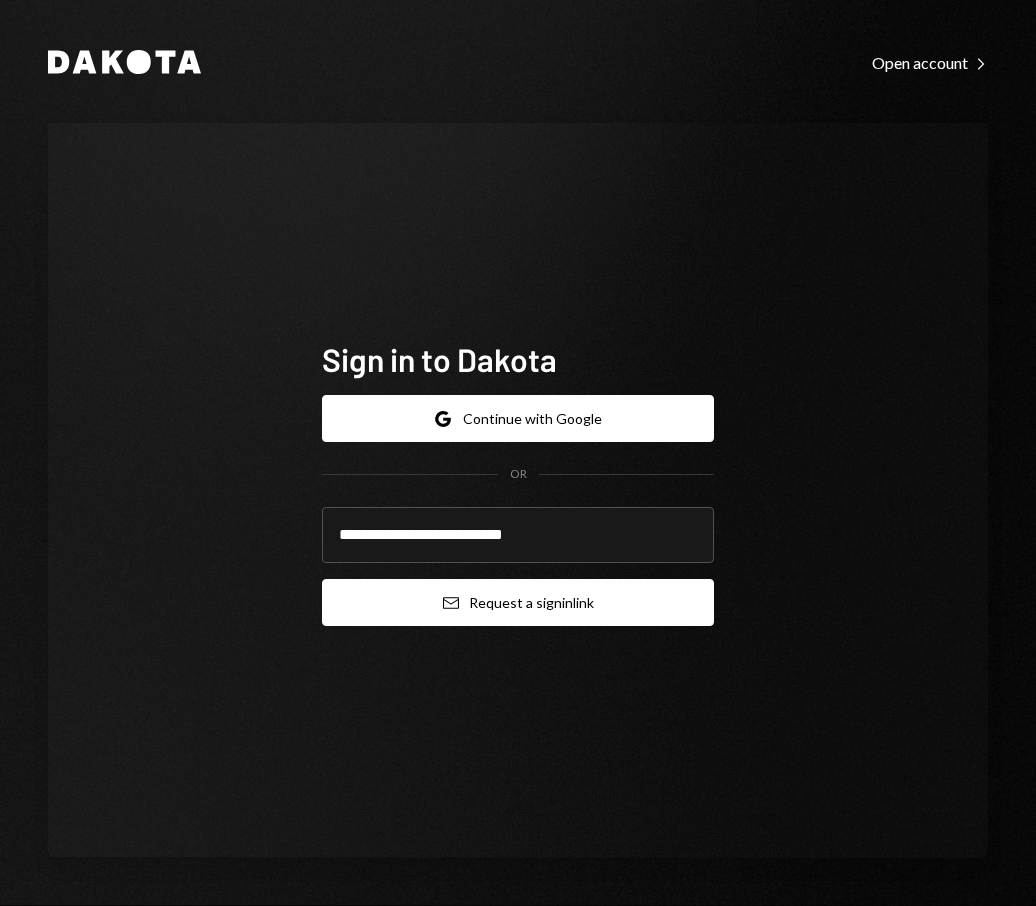 click on "Email Request a sign  in  link" at bounding box center [518, 602] 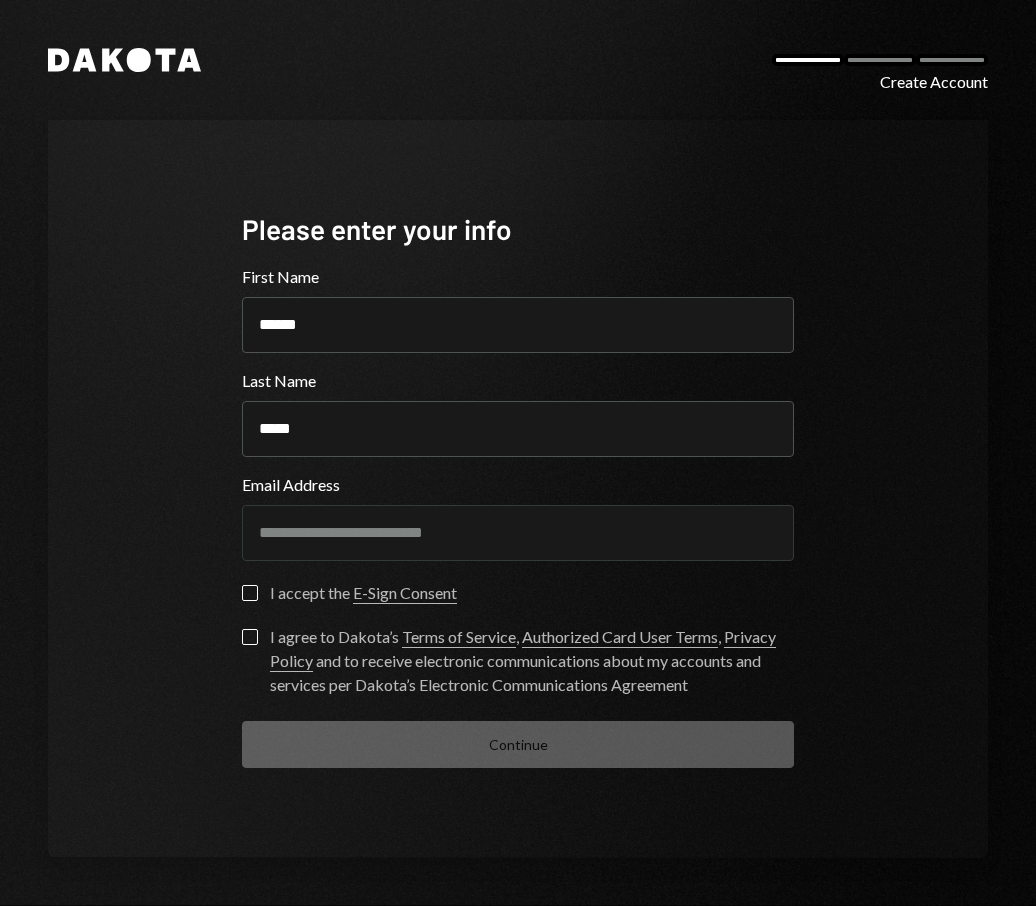 scroll, scrollTop: 0, scrollLeft: 0, axis: both 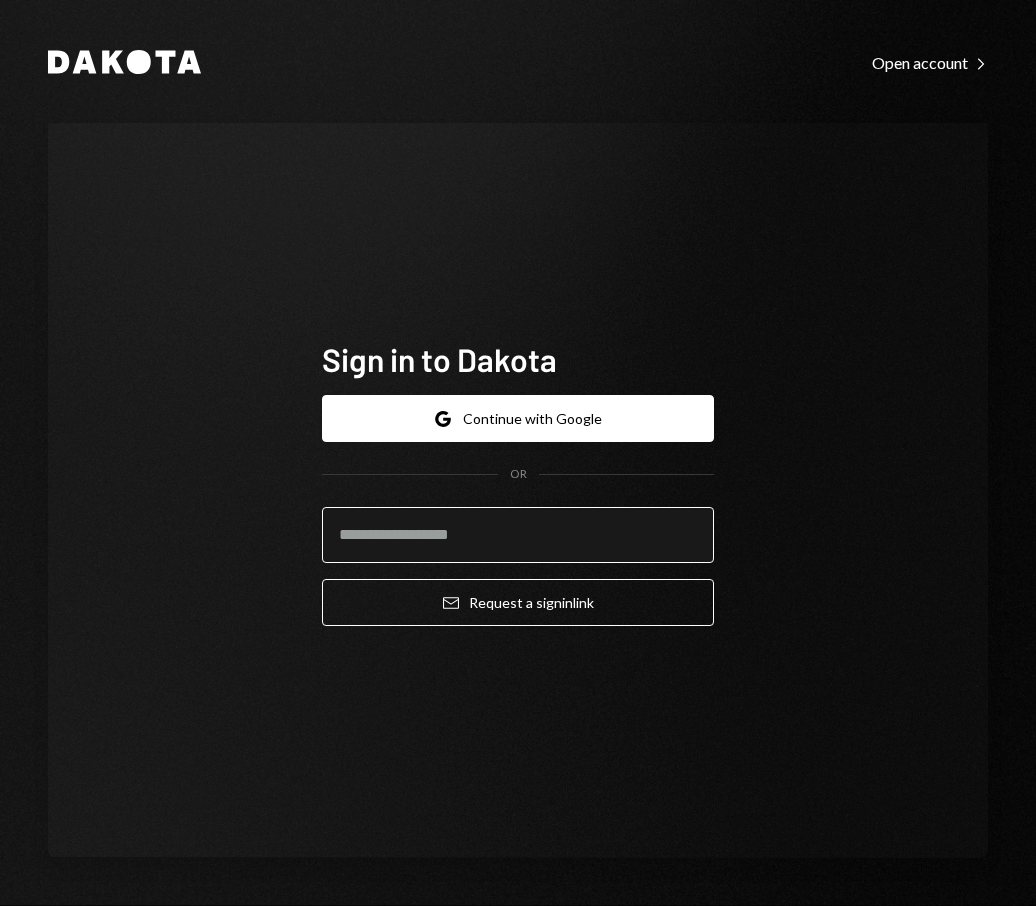 click at bounding box center (518, 535) 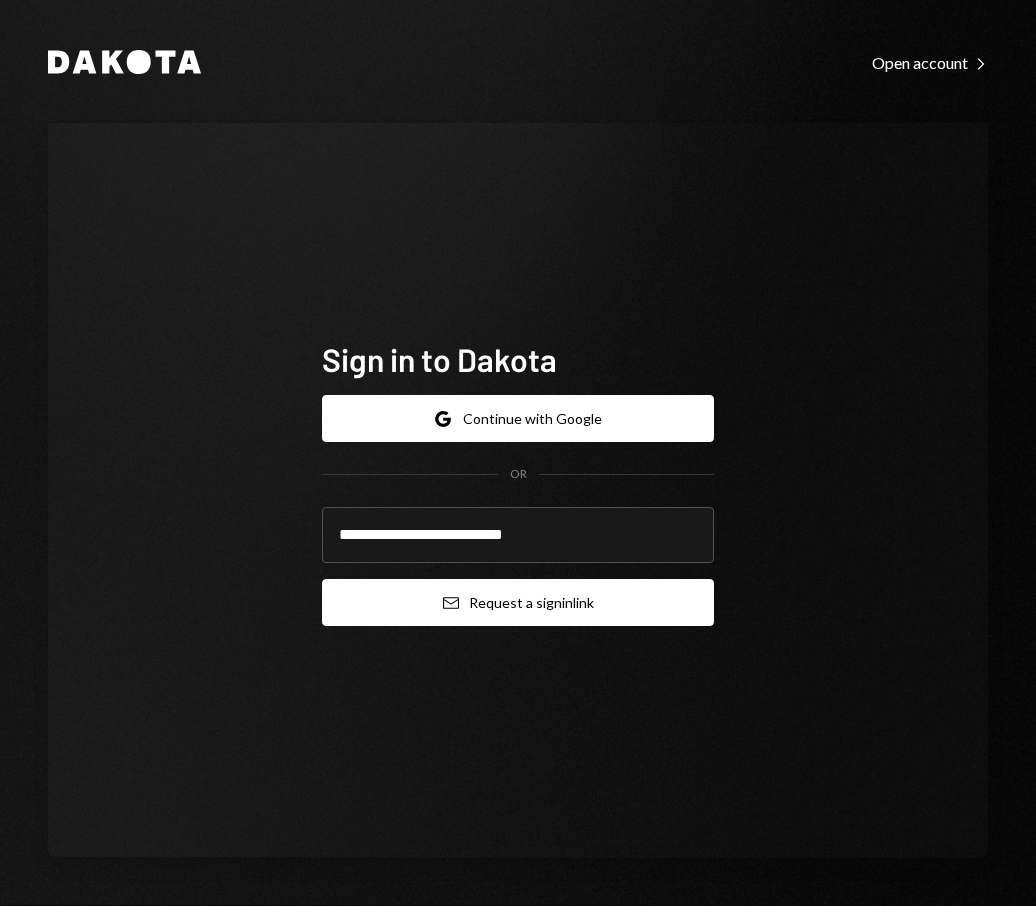 click on "Email Request a sign  in  link" at bounding box center (518, 602) 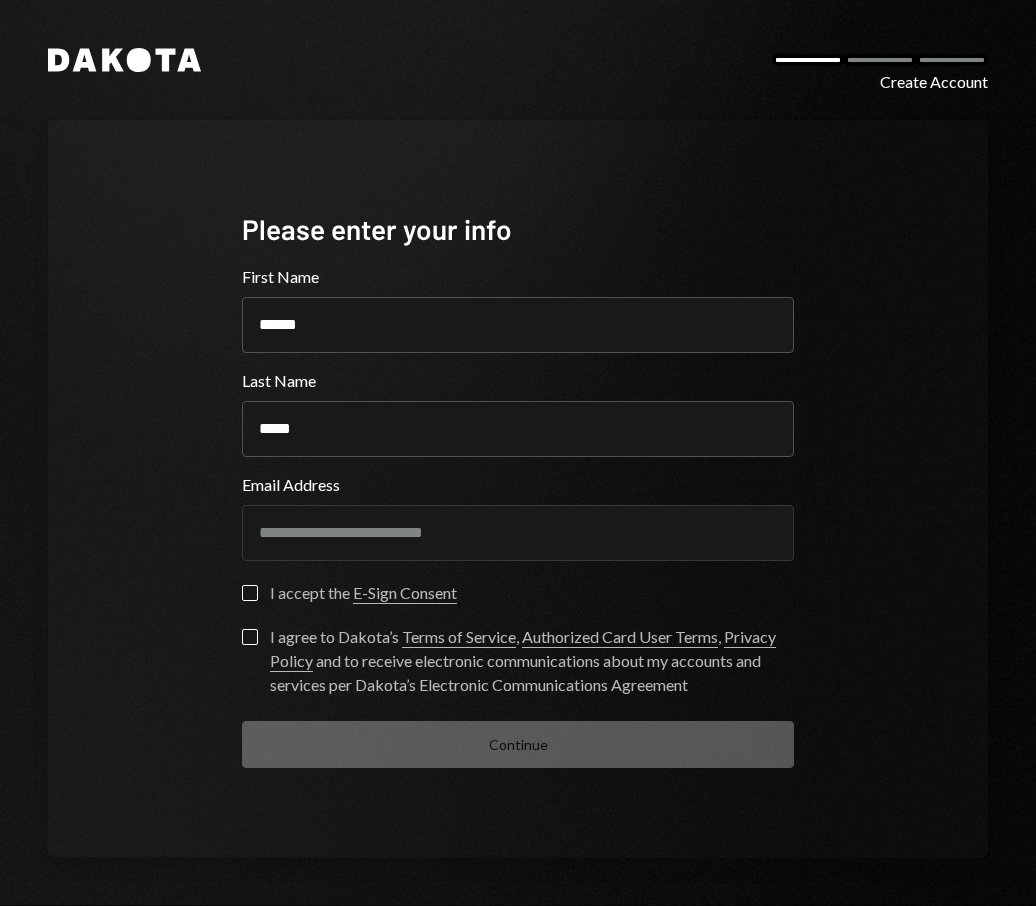scroll, scrollTop: 0, scrollLeft: 0, axis: both 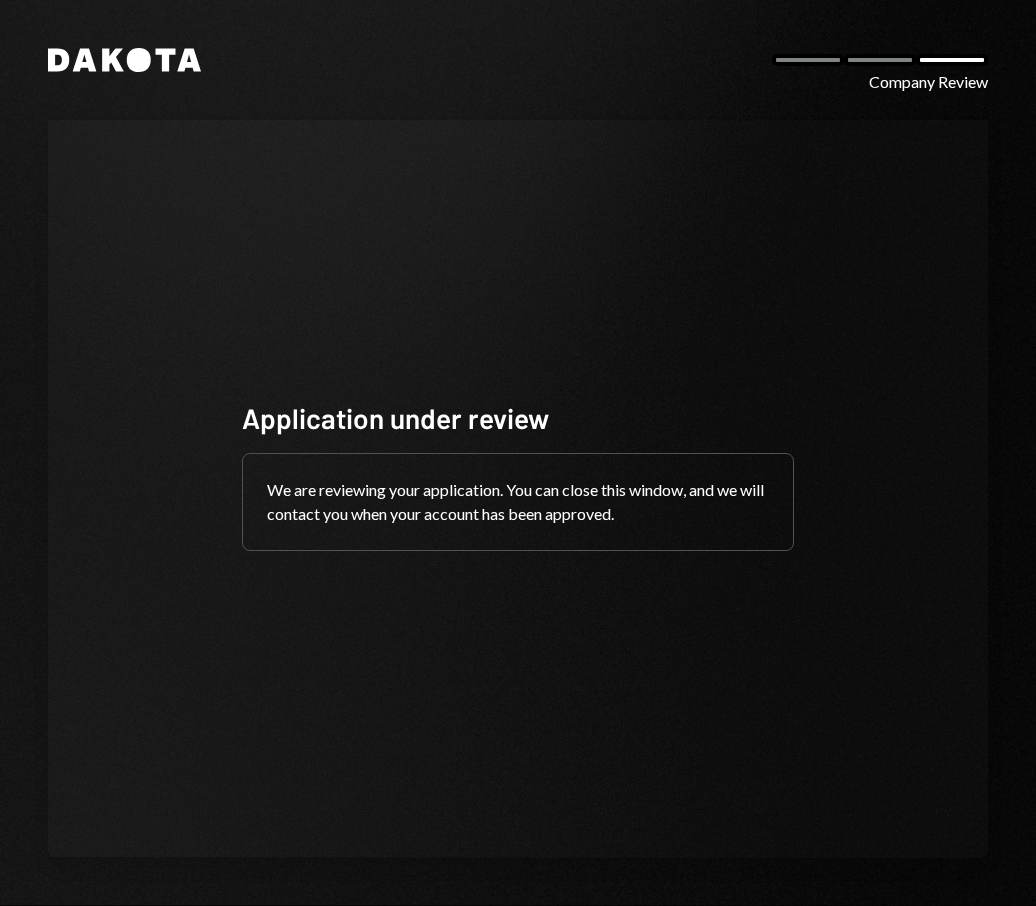 click on "Dakota Company Review Application under review We are reviewing your application. You can close this window, and we will contact you when your account has been approved." at bounding box center [518, 453] 